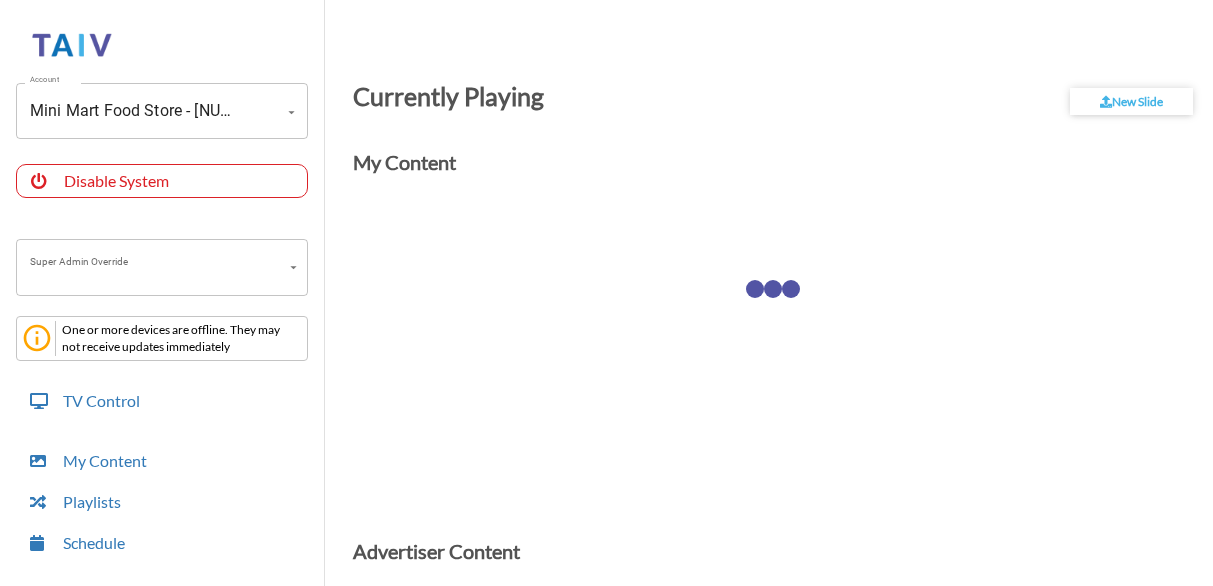 scroll, scrollTop: 0, scrollLeft: 0, axis: both 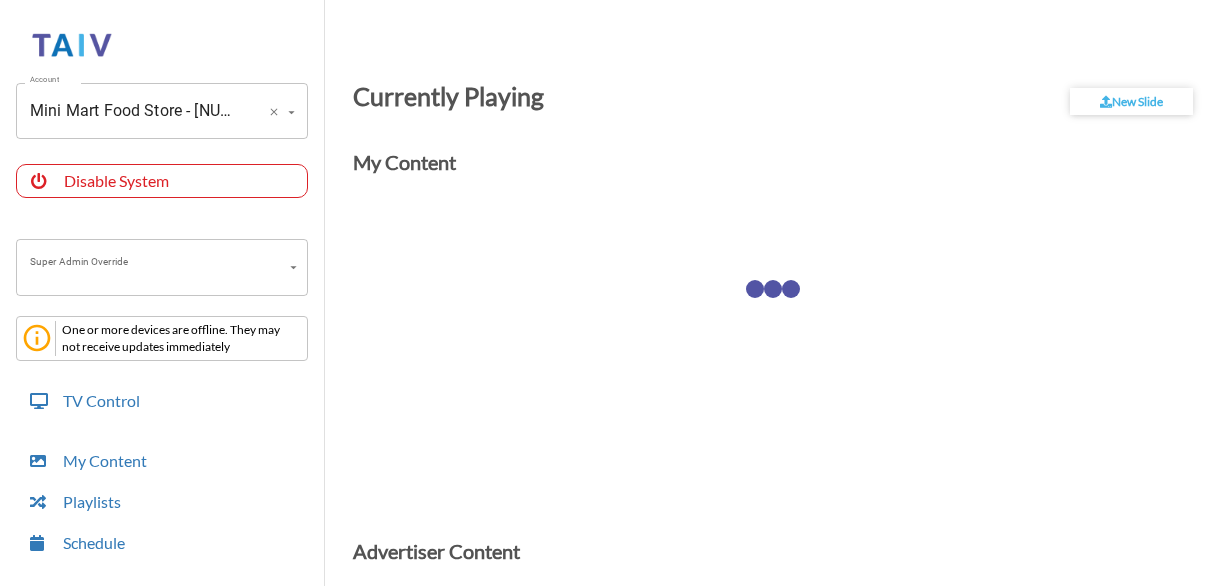 click on "Mini Mart Food Store - [NUMBER] [STREET] #[NUMBER] (-OJykuRPLLBucBE0UoLA)" at bounding box center [134, 111] 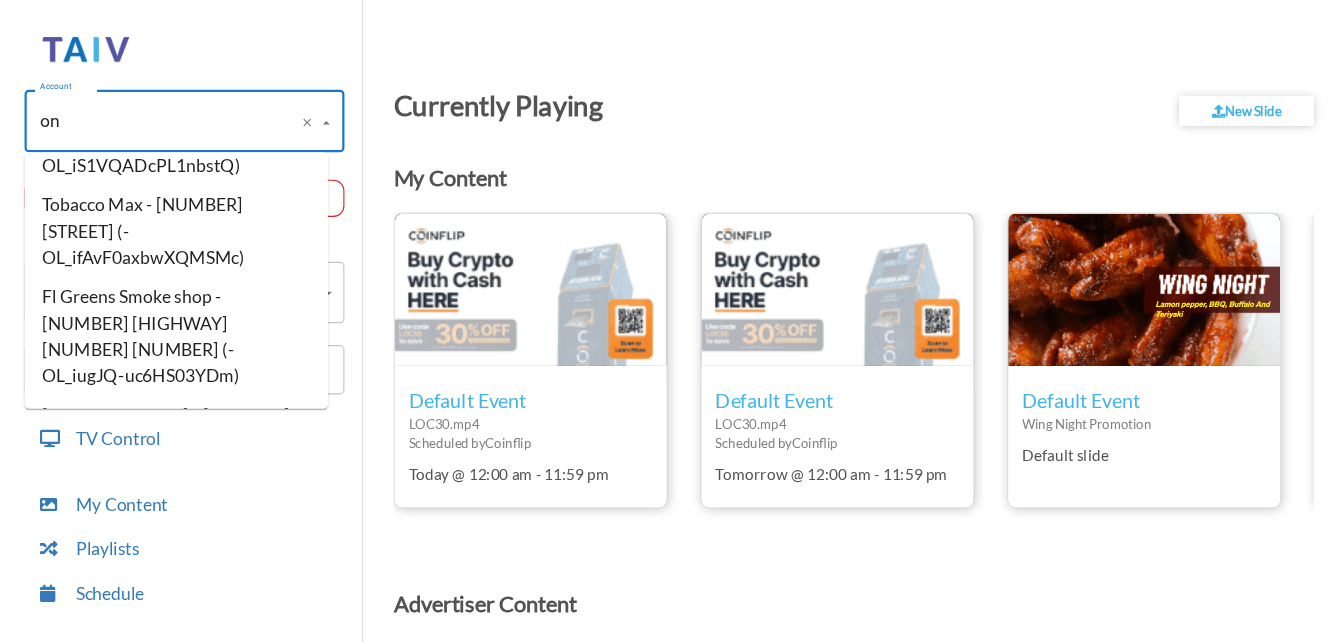 scroll, scrollTop: 0, scrollLeft: 0, axis: both 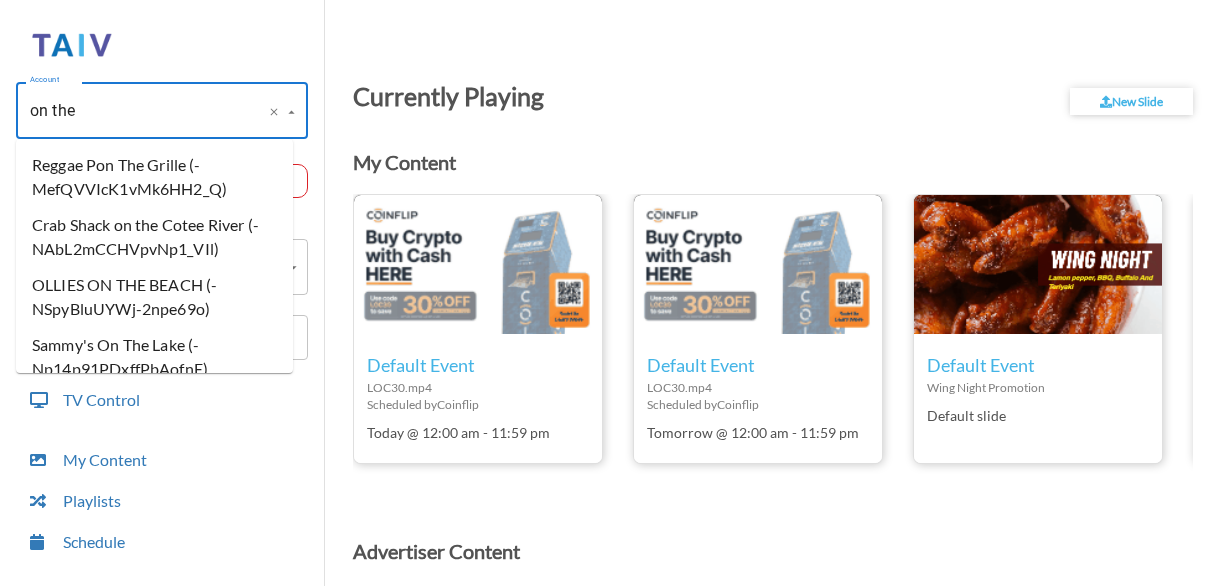 type on "on the" 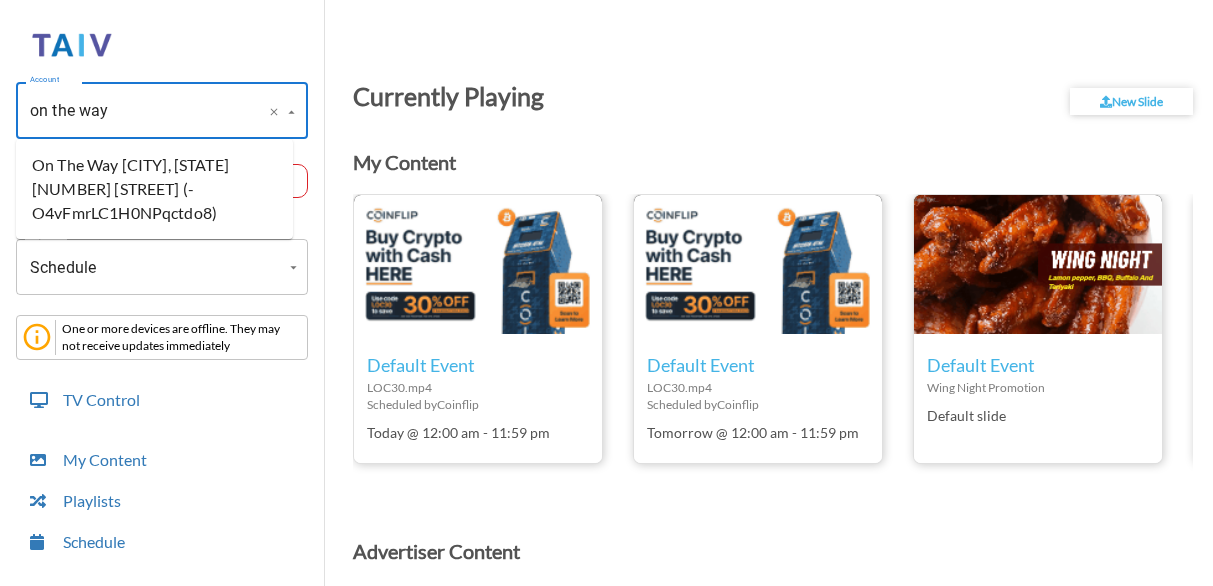 click on "On The Way [CITY], [STATE] [NUMBER] [STREET] (-O4vFmrLC1H0NPqctdo8)" at bounding box center [154, 189] 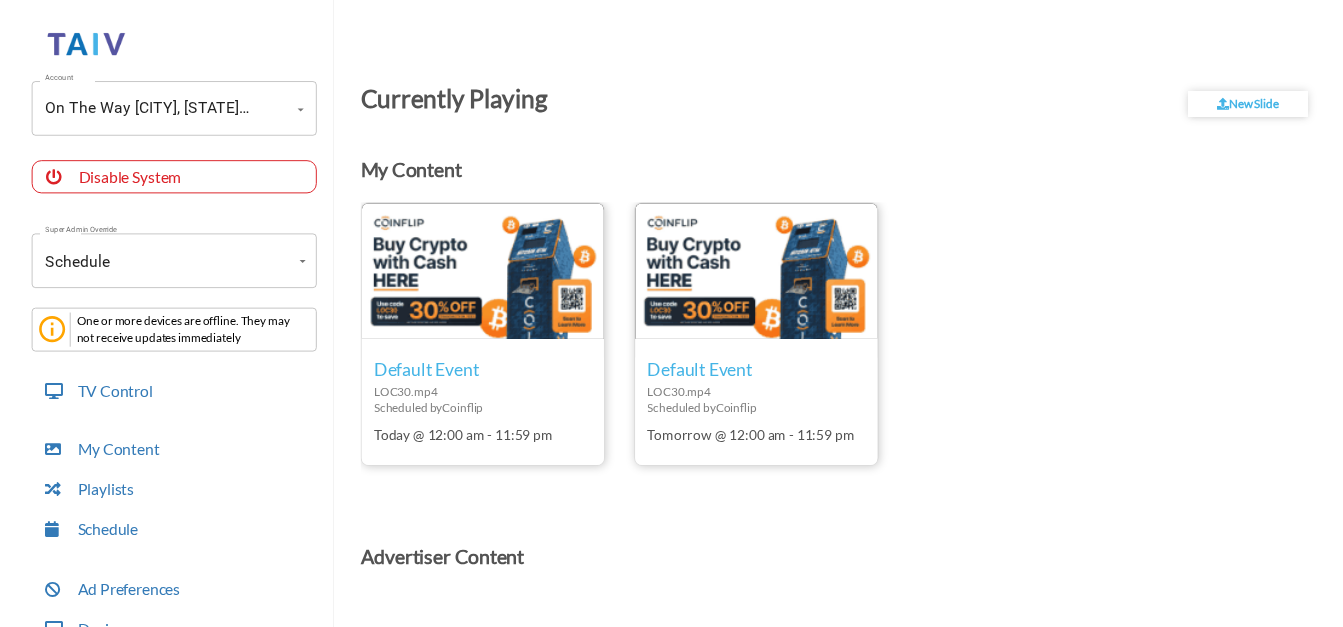 scroll, scrollTop: 268, scrollLeft: 0, axis: vertical 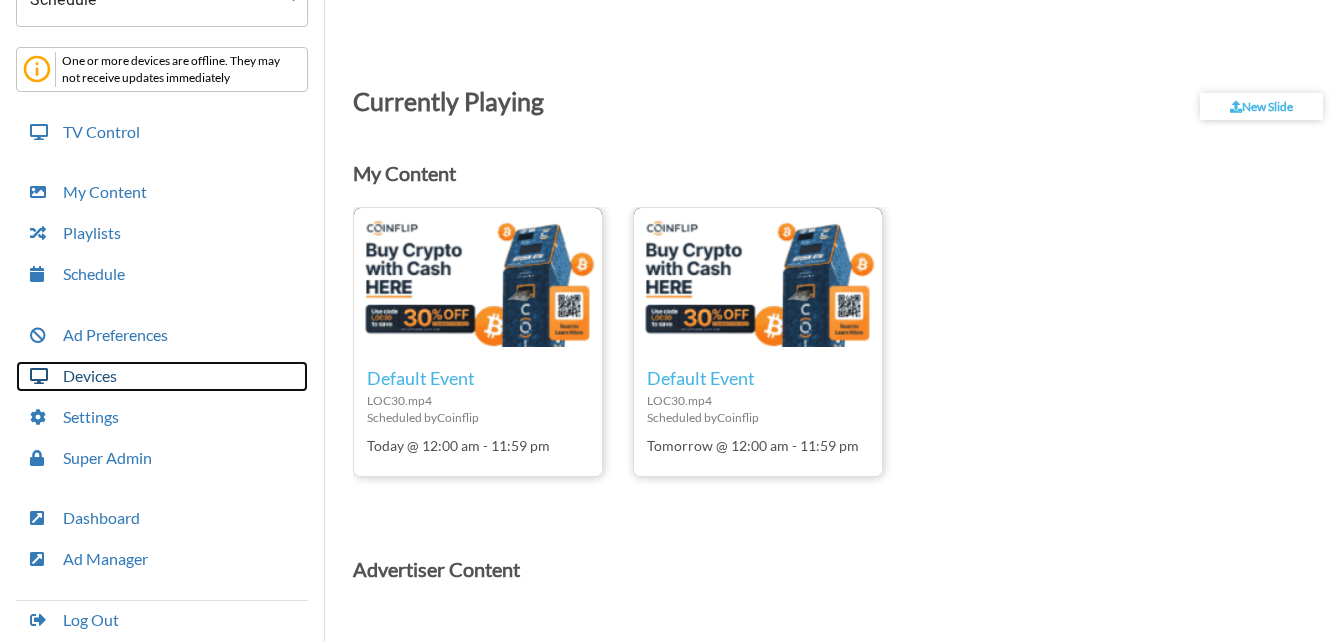 click on "Devices" at bounding box center (162, 376) 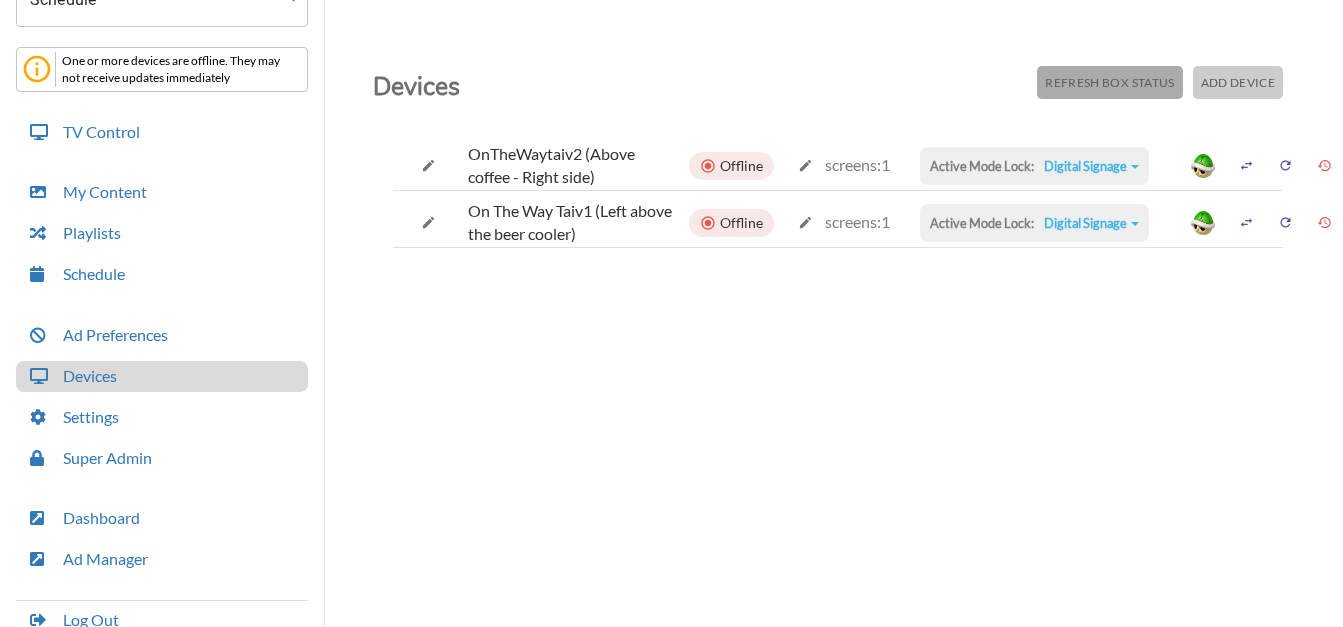 click on "Refresh Box Status" at bounding box center [1109, 82] 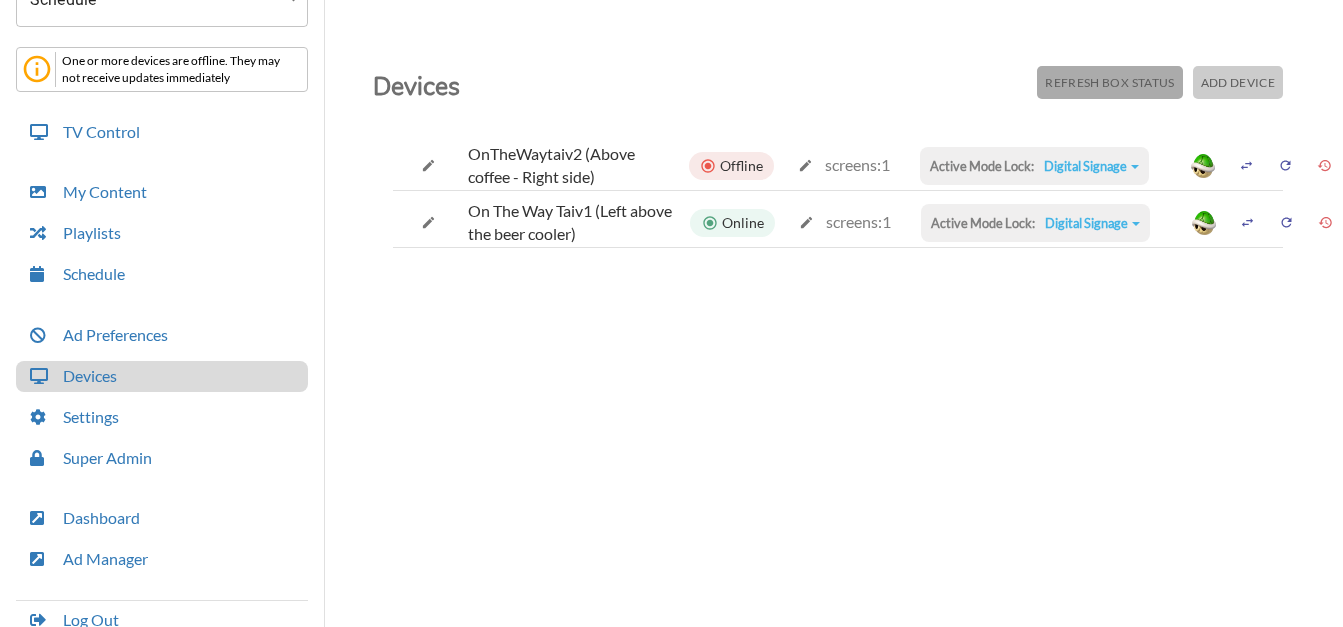 click on "Refresh Box Status" at bounding box center (1109, 82) 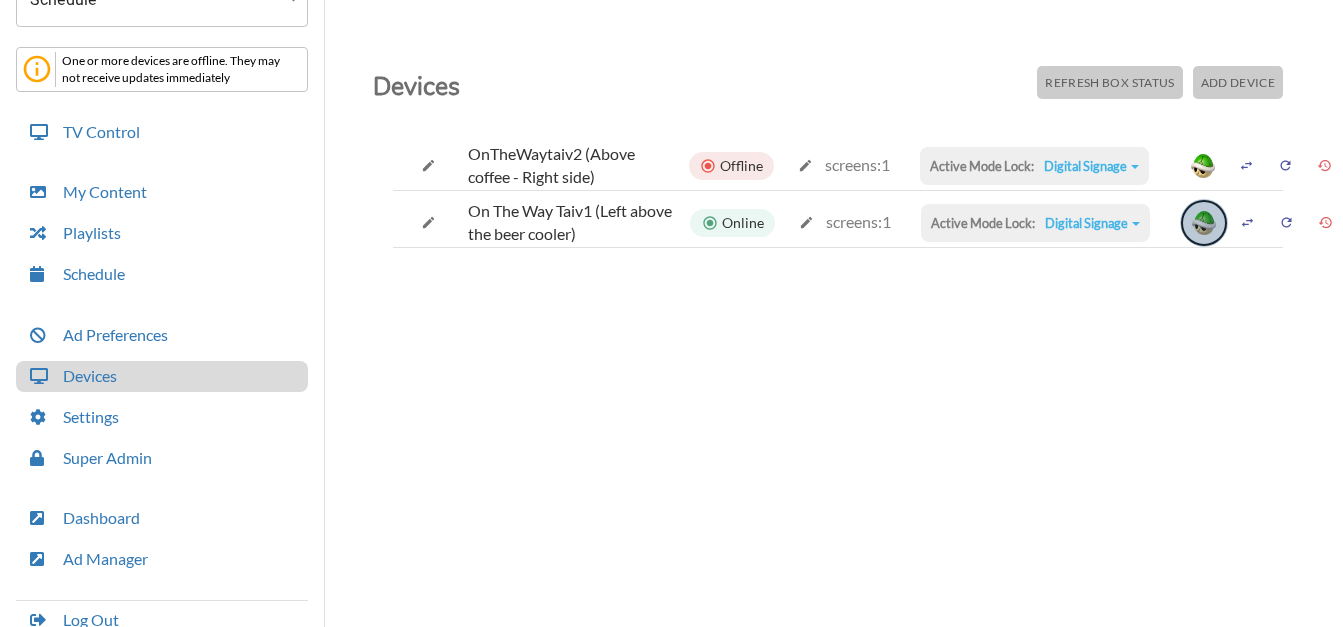 click at bounding box center [1204, 223] 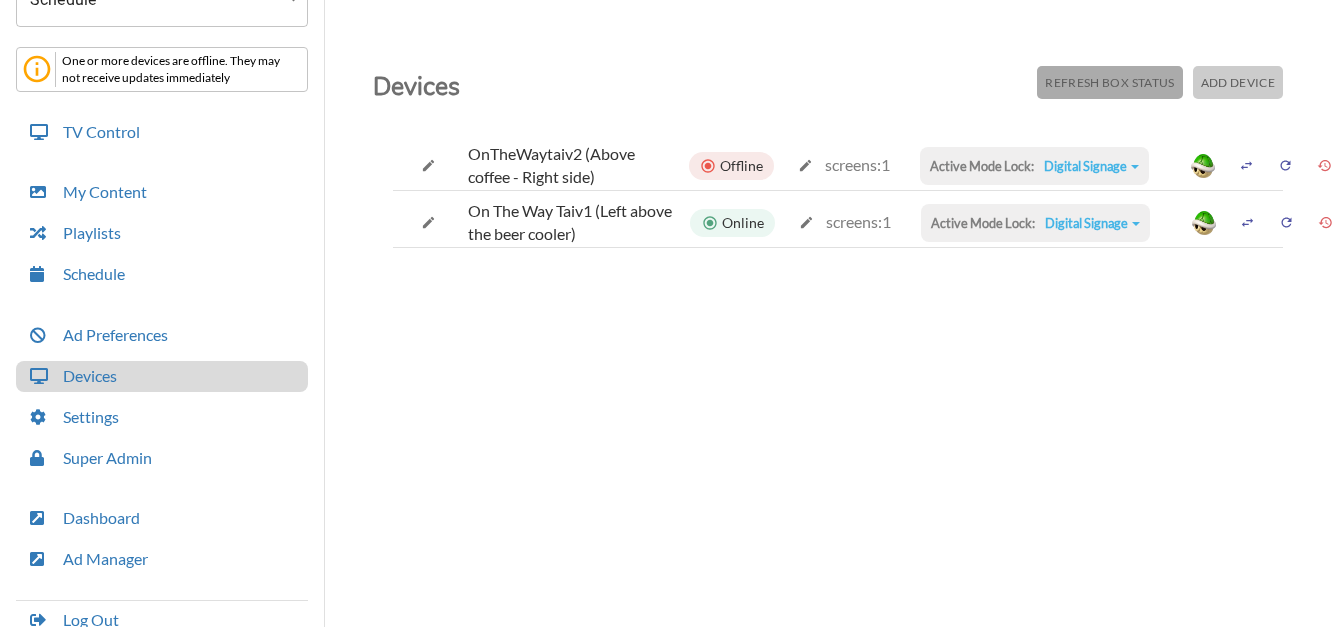 click on "Refresh Box Status" at bounding box center [1109, 82] 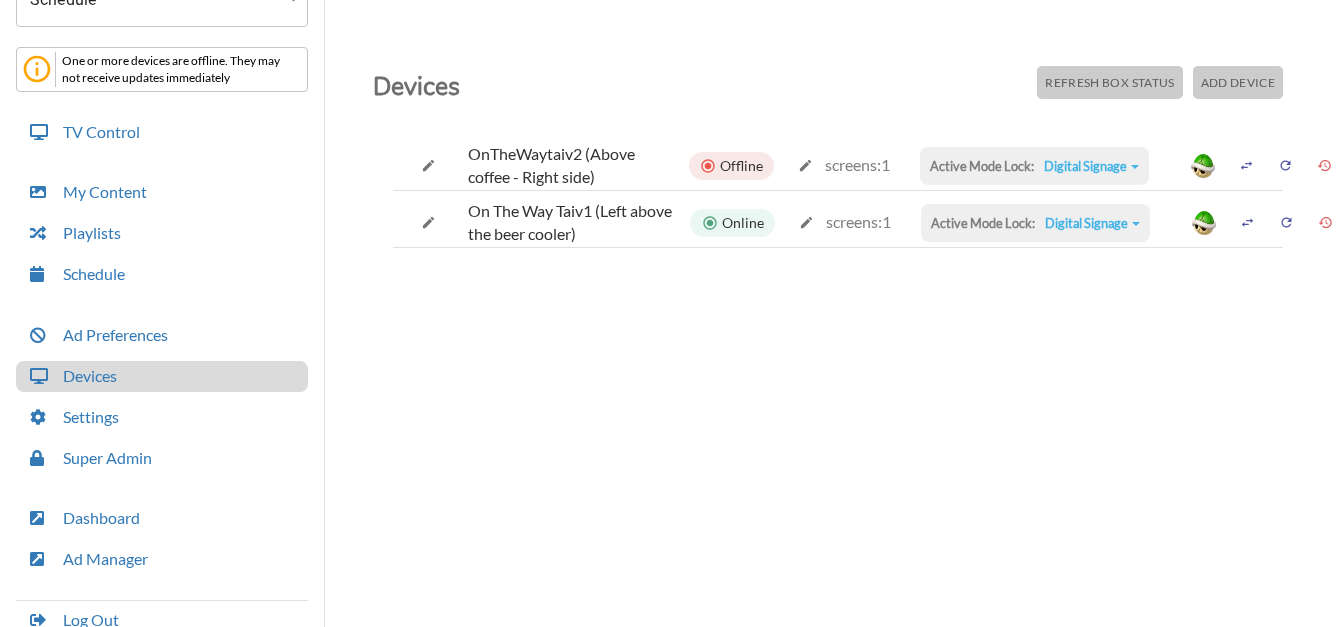 click on "Refresh Box Status" at bounding box center (1109, 82) 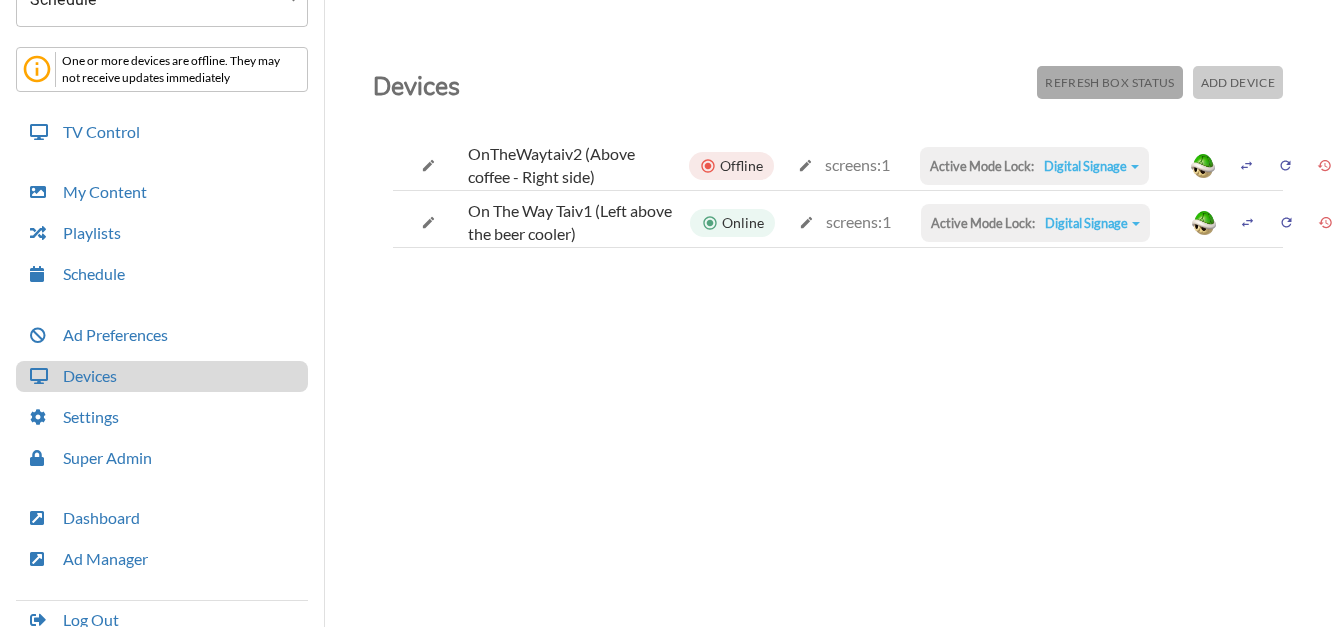 click on "Refresh Box Status" at bounding box center [1109, 82] 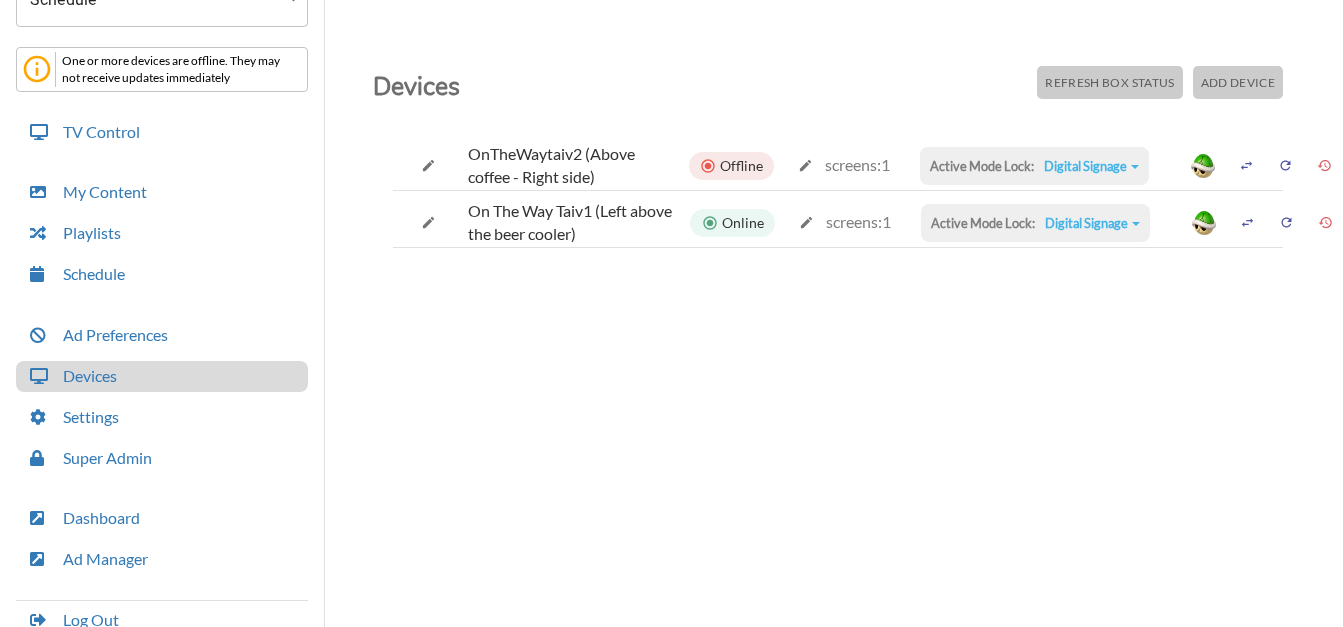 click on "Refresh Box Status" at bounding box center (1109, 82) 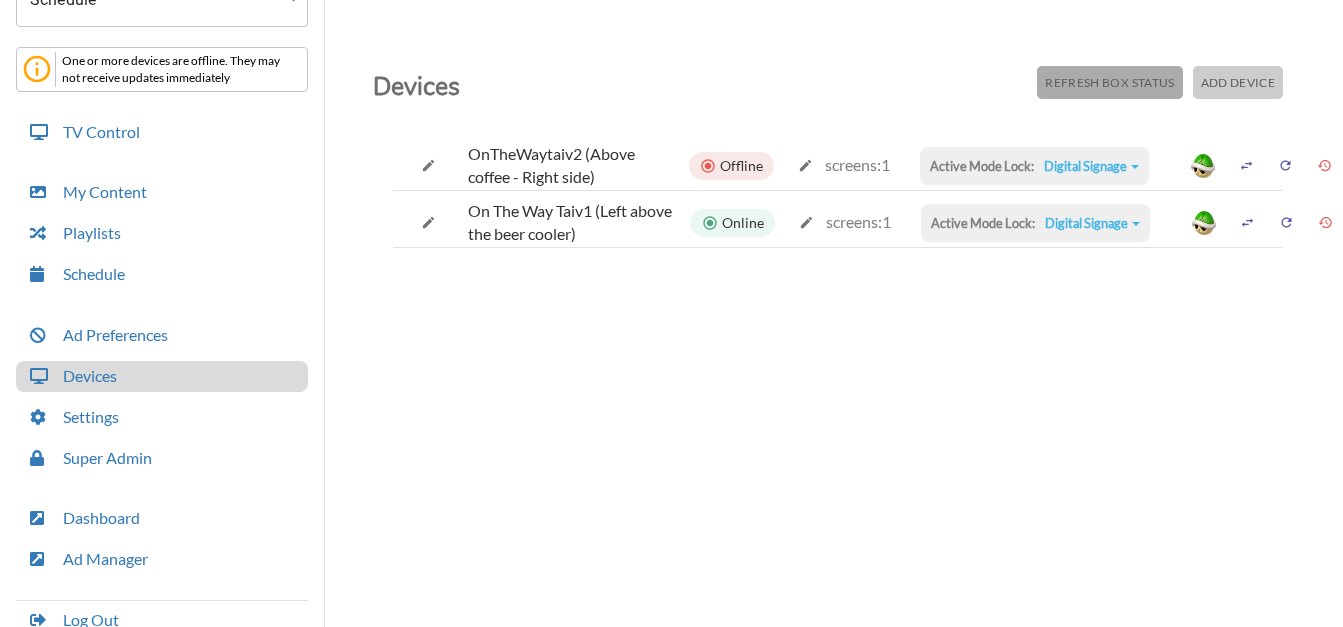 click on "Refresh Box Status" at bounding box center [1109, 82] 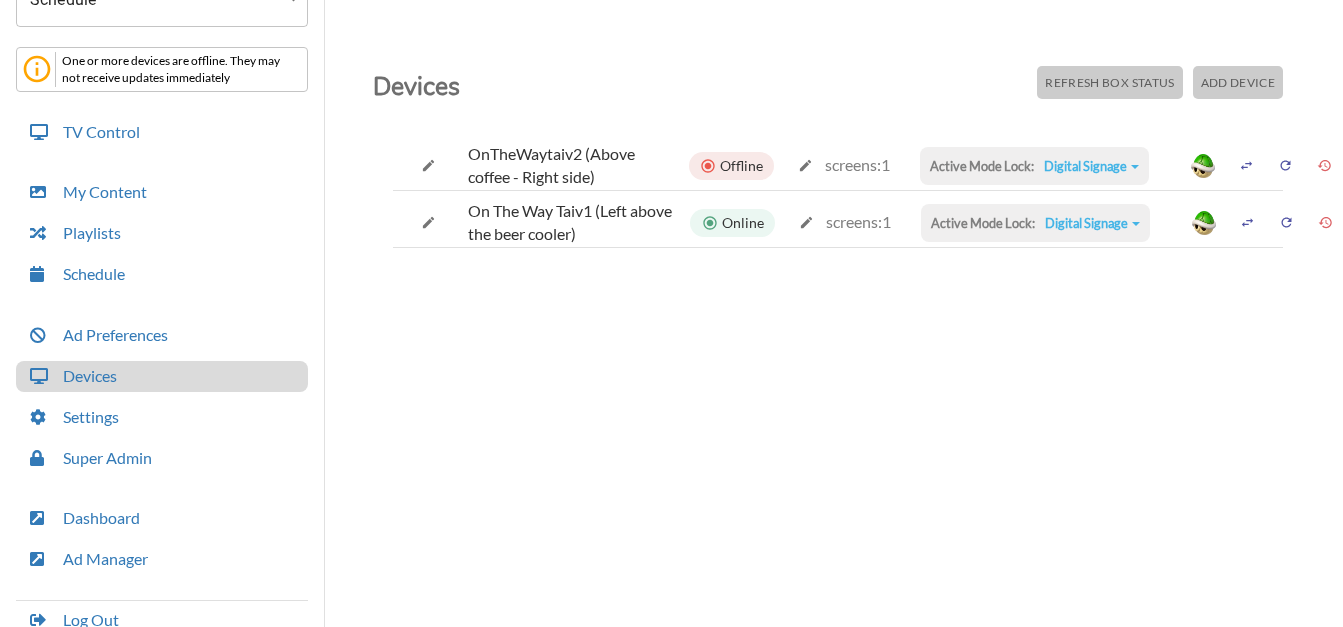 click on "Refresh Box Status Add Device" at bounding box center [1190, 88] 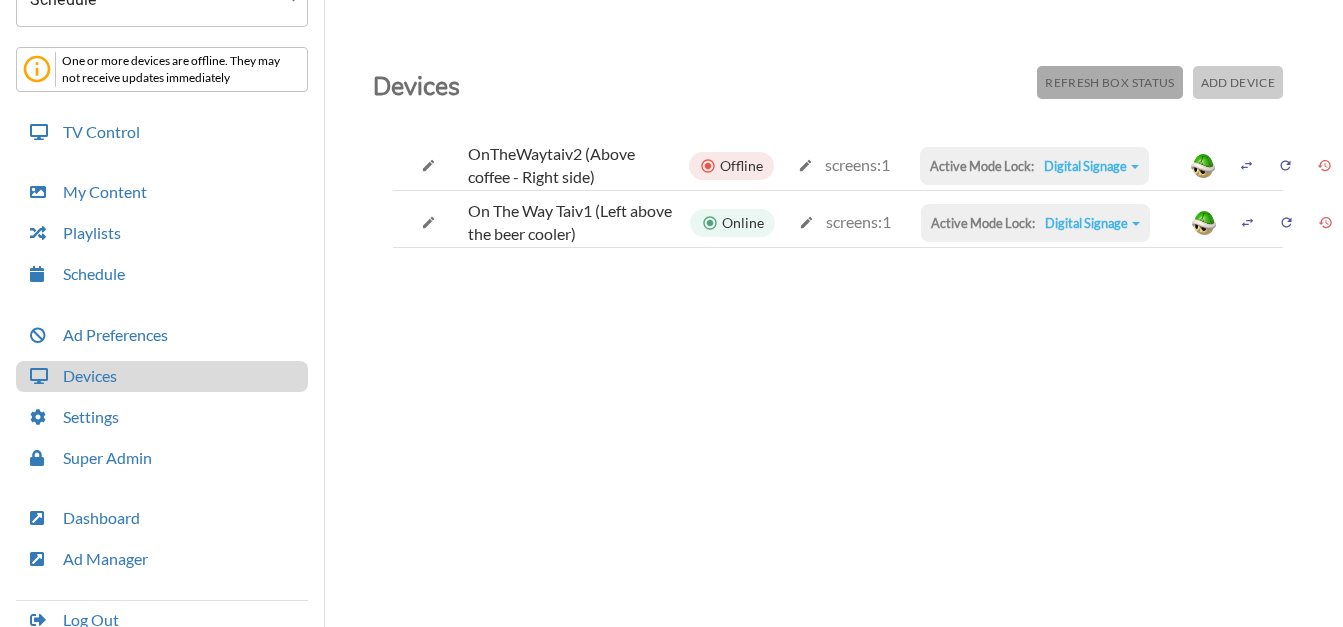 click on "Refresh Box Status" at bounding box center (1109, 82) 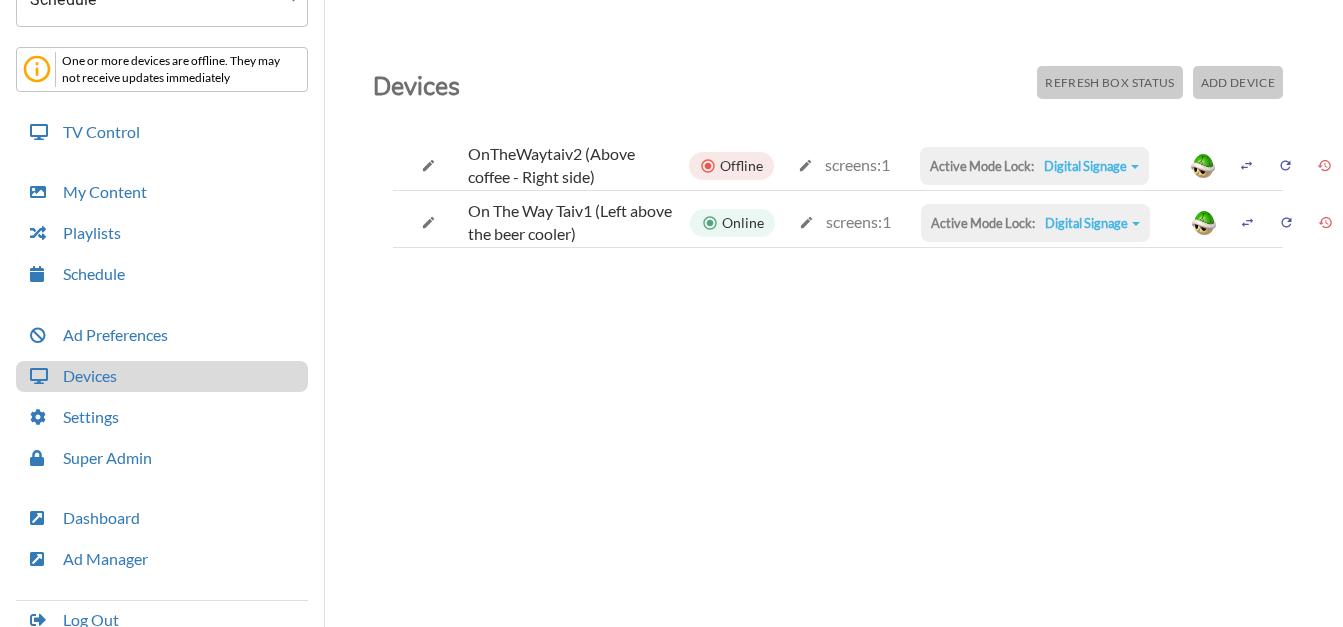 click on "Refresh Box Status" at bounding box center [1109, 82] 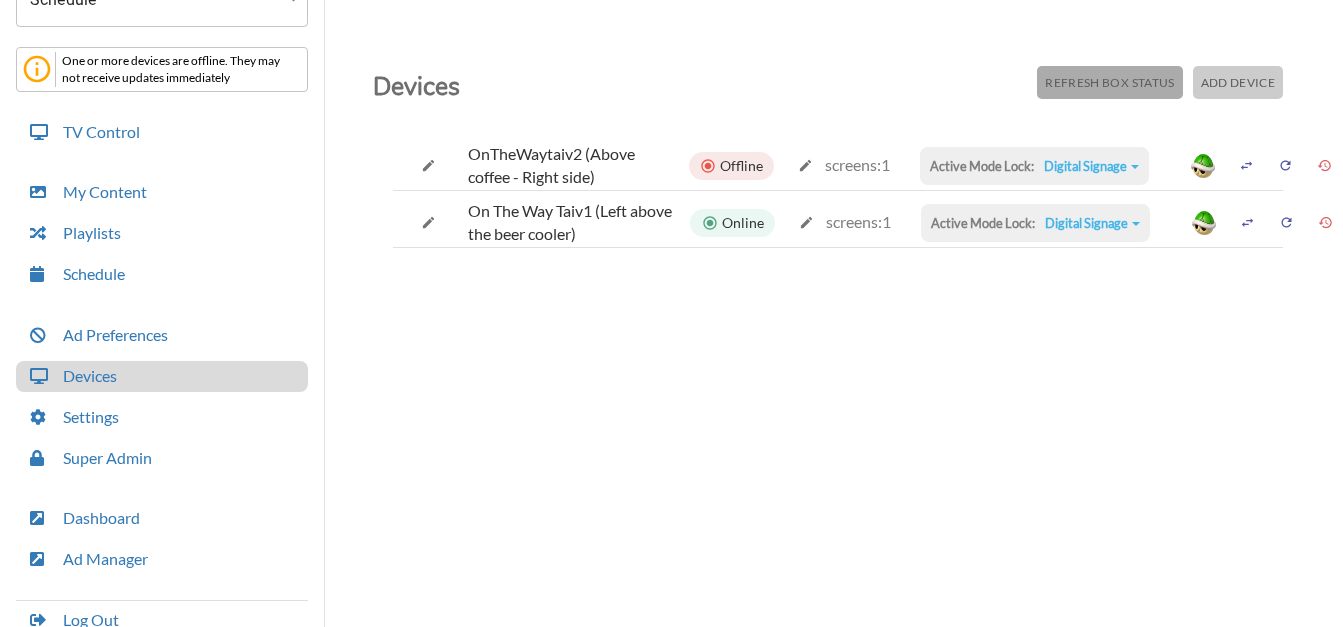 click on "Refresh Box Status" at bounding box center [1109, 82] 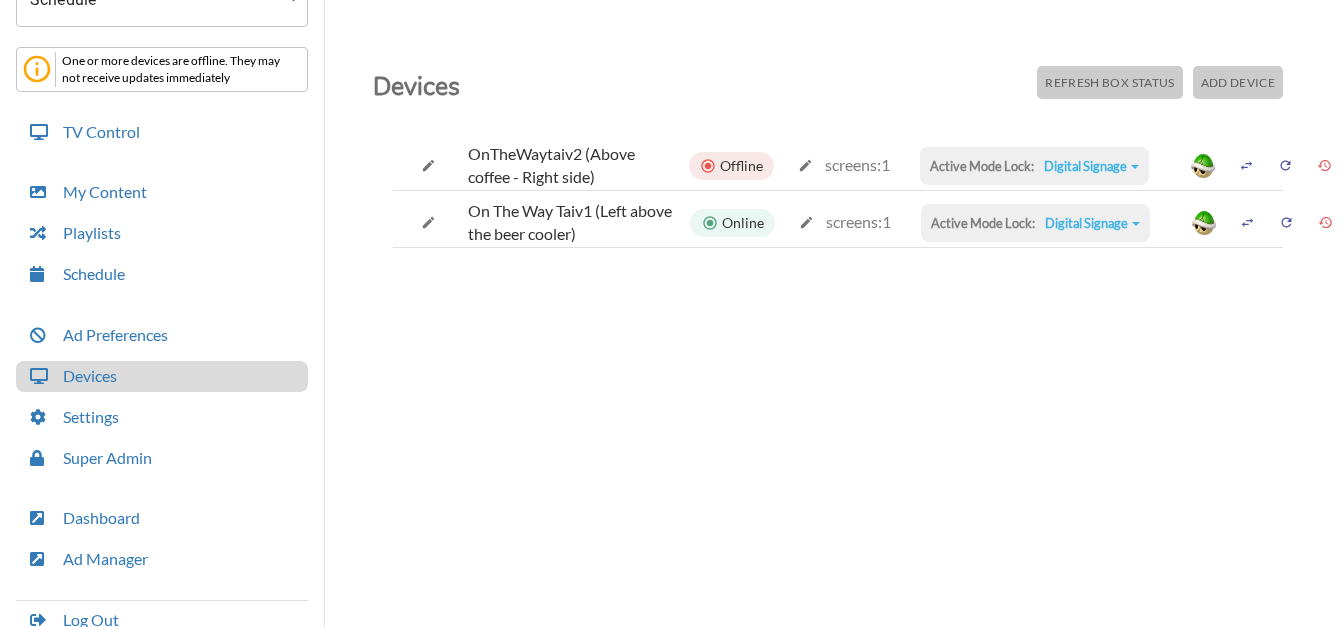 click on "Refresh Box Status" at bounding box center [1109, 82] 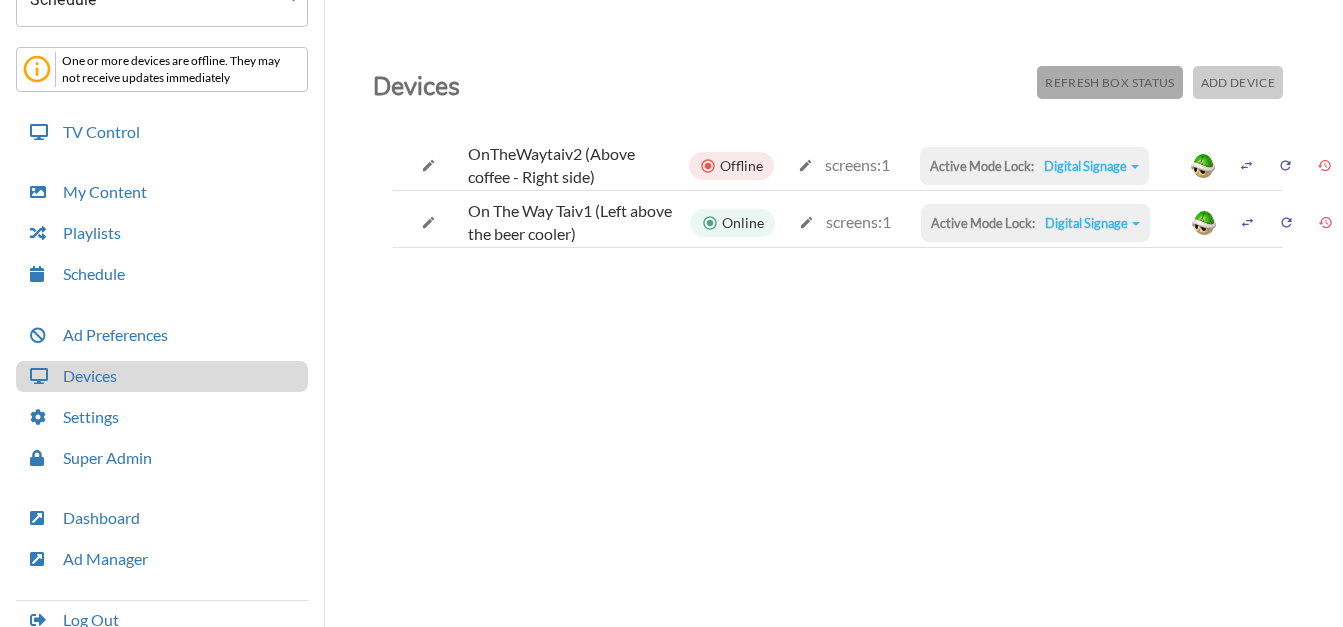 click on "Refresh Box Status" at bounding box center (1109, 82) 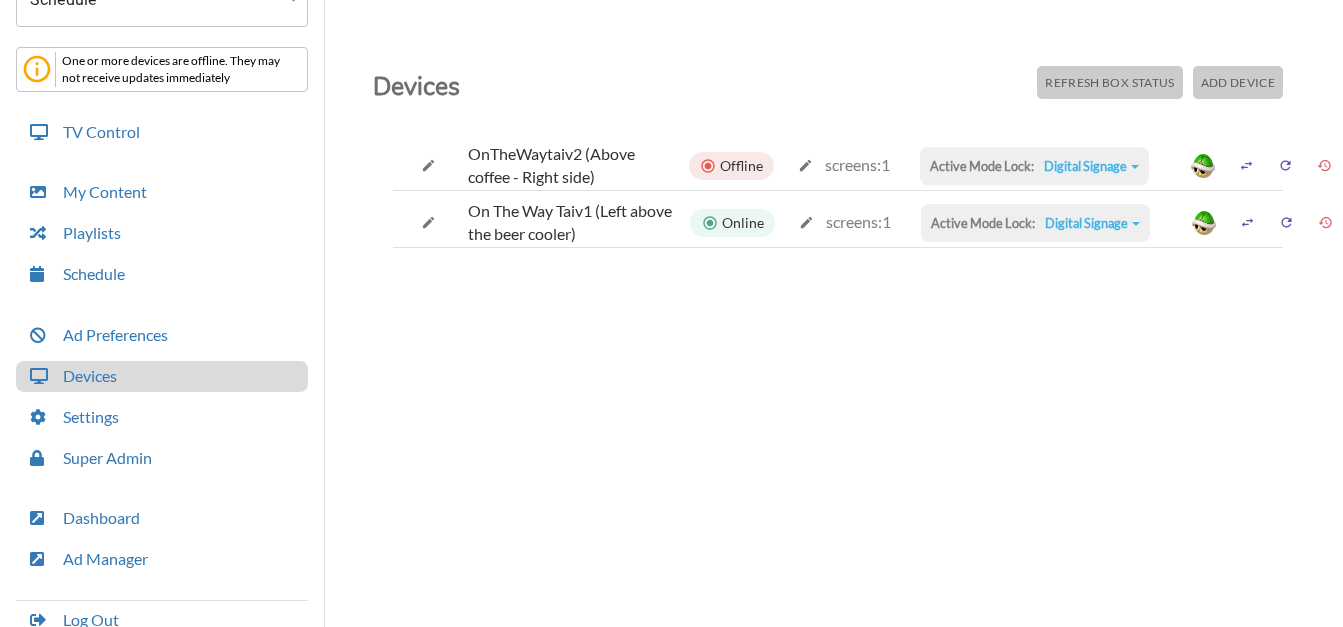 scroll, scrollTop: 239, scrollLeft: 0, axis: vertical 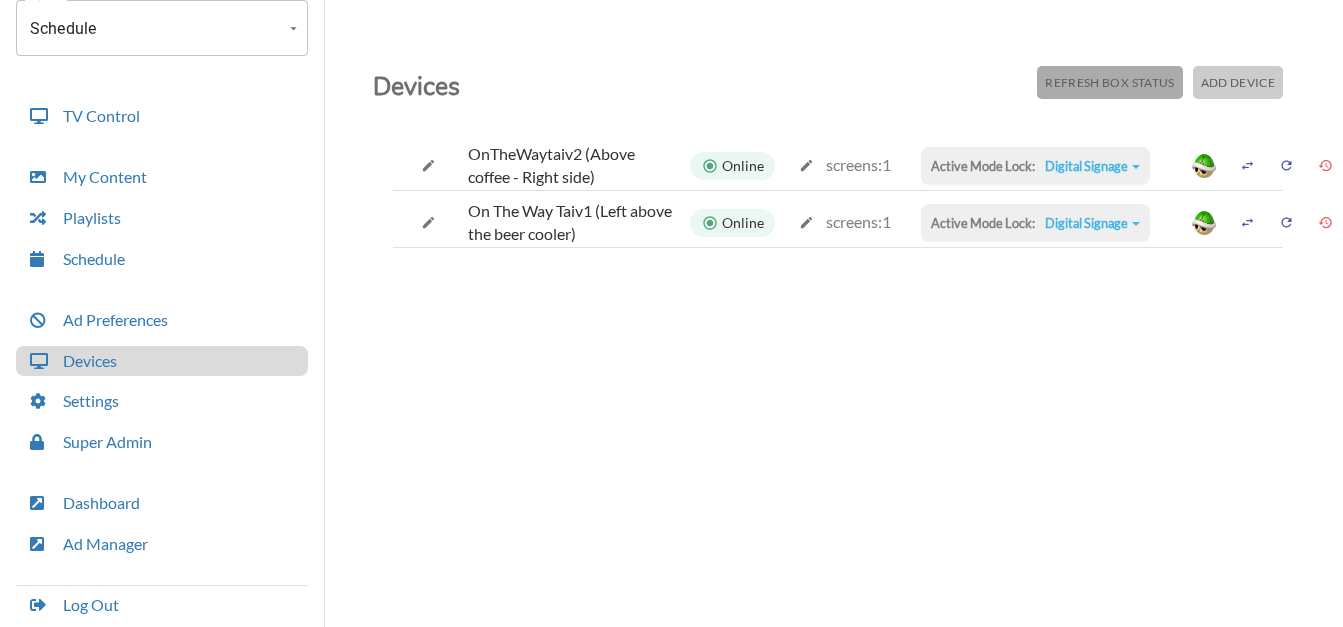 click on "Refresh Box Status" at bounding box center (1109, 82) 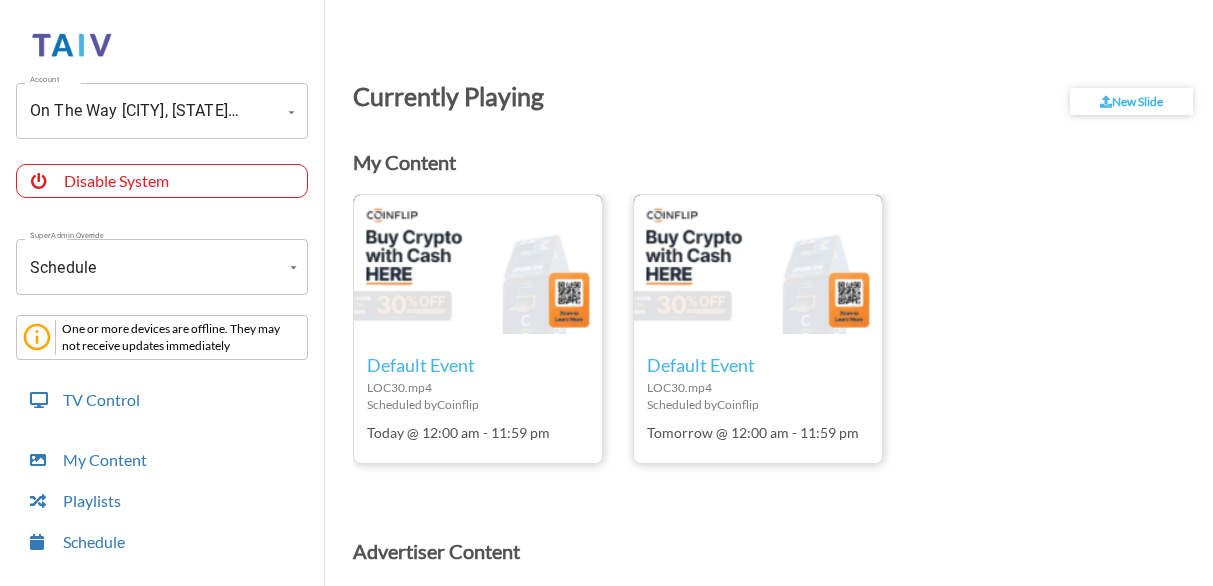 scroll, scrollTop: 0, scrollLeft: 0, axis: both 